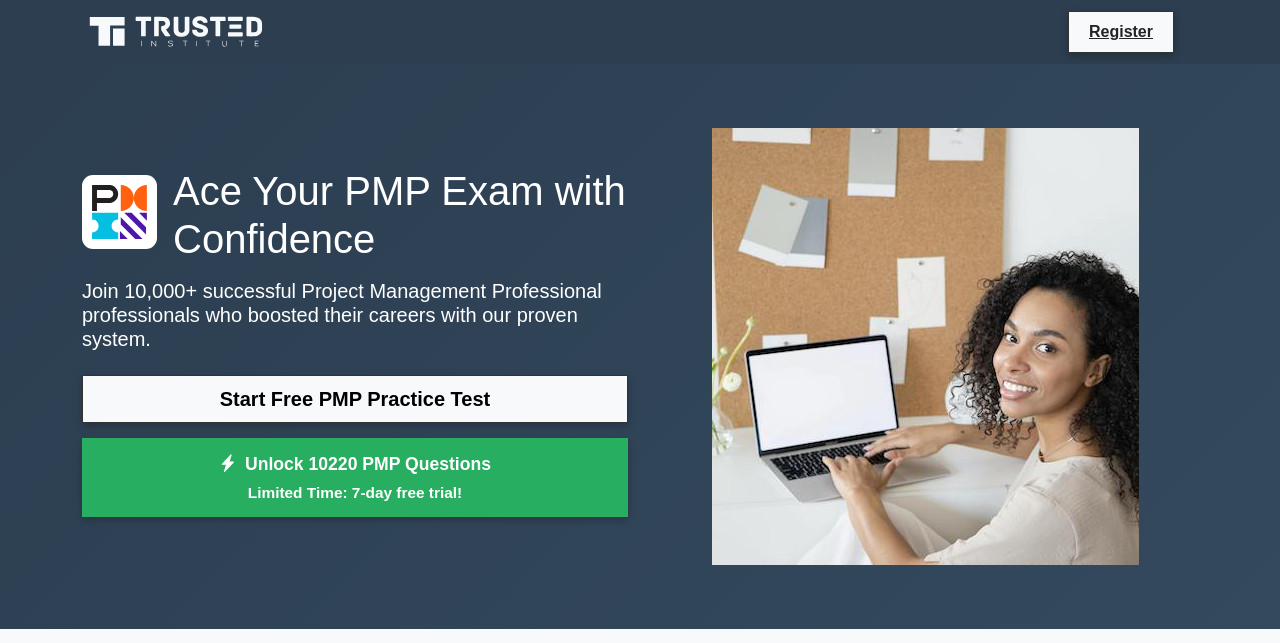 scroll, scrollTop: 0, scrollLeft: 0, axis: both 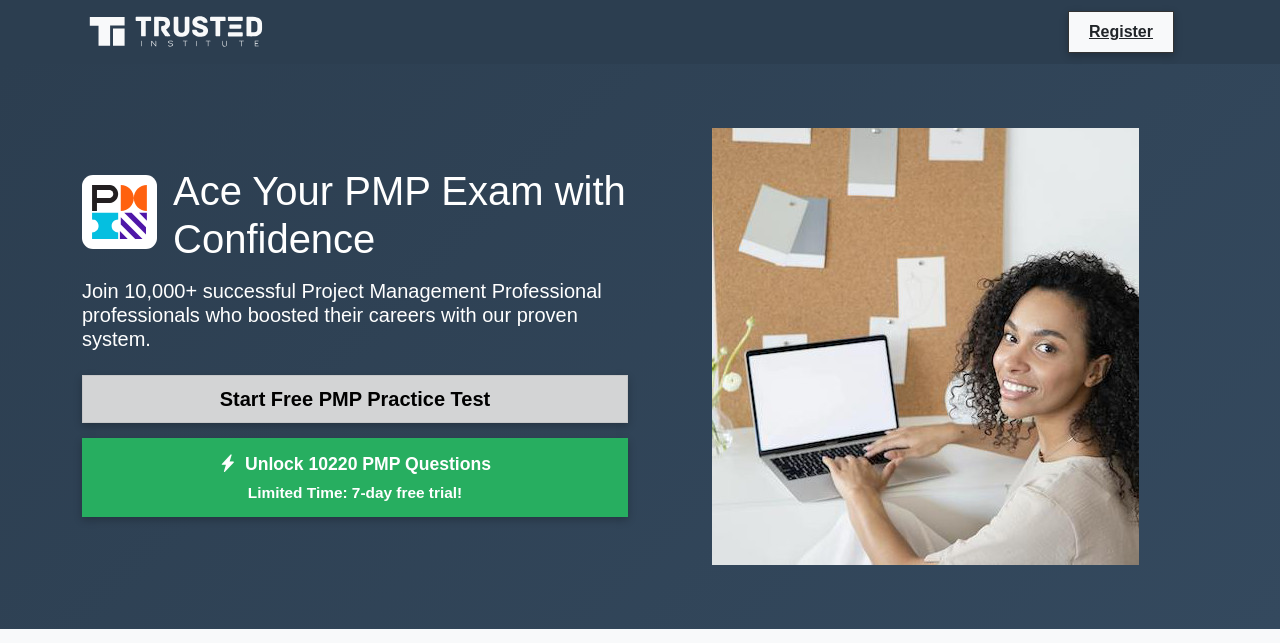 click on "Start Free PMP Practice Test" at bounding box center (355, 399) 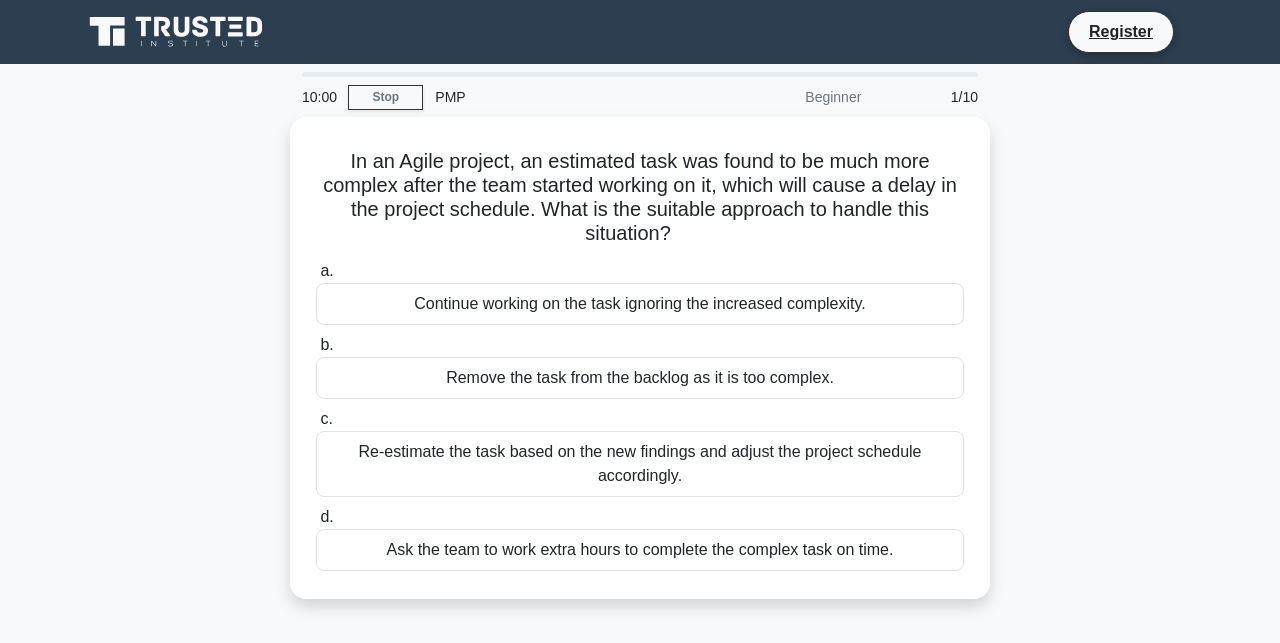 scroll, scrollTop: 0, scrollLeft: 0, axis: both 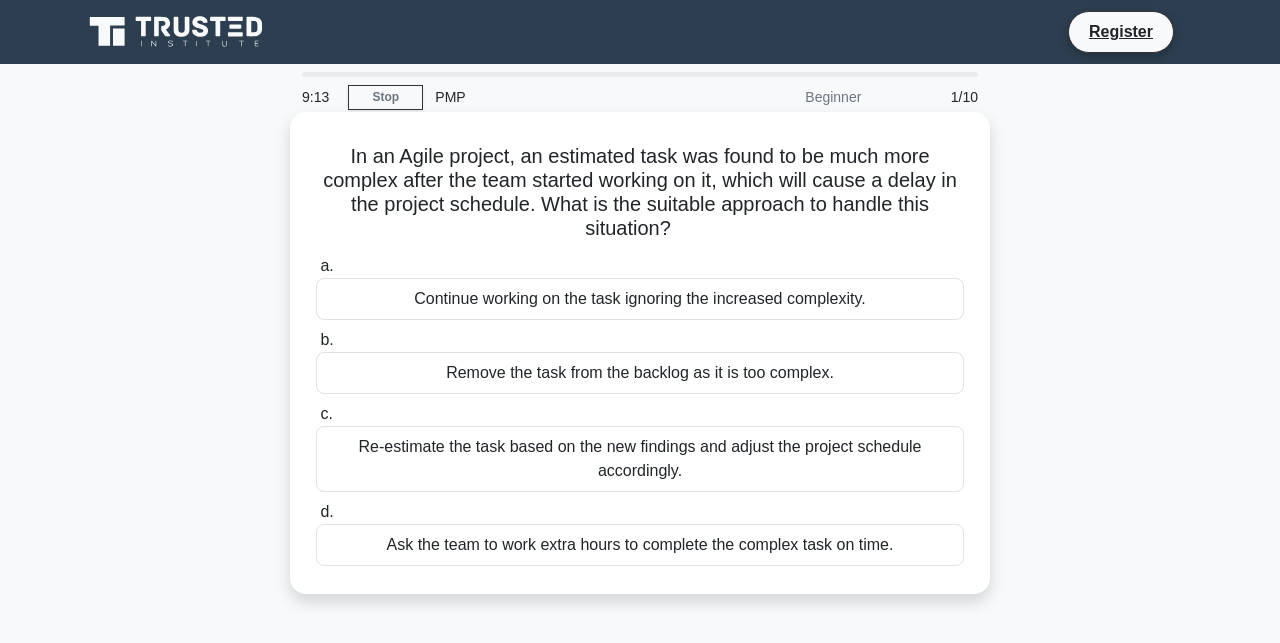 click on "Re-estimate the task based on the new findings and adjust the project schedule accordingly." at bounding box center (640, 459) 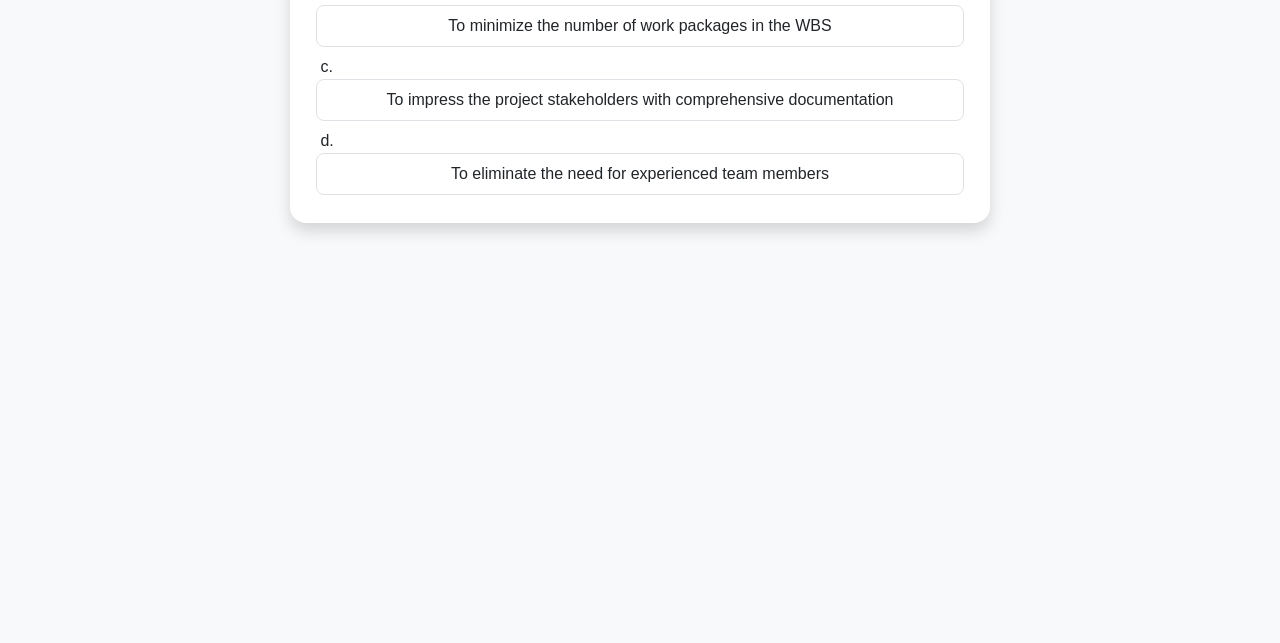 scroll, scrollTop: 0, scrollLeft: 0, axis: both 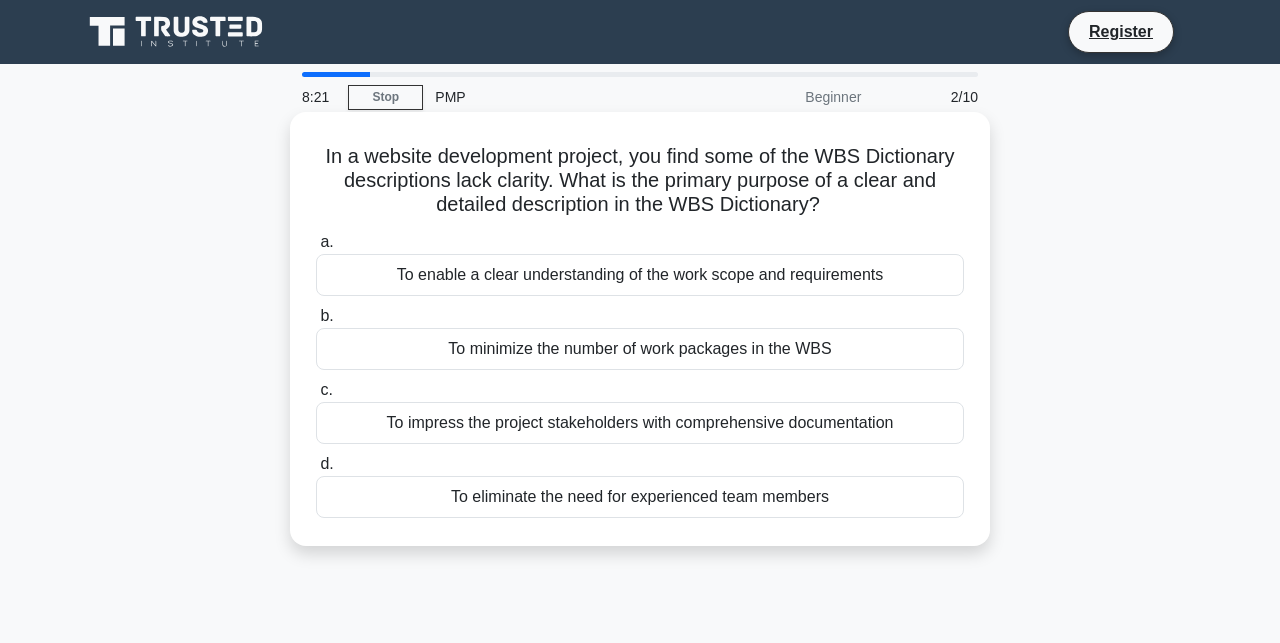 click on "To enable a clear understanding of the work scope and requirements" at bounding box center (640, 275) 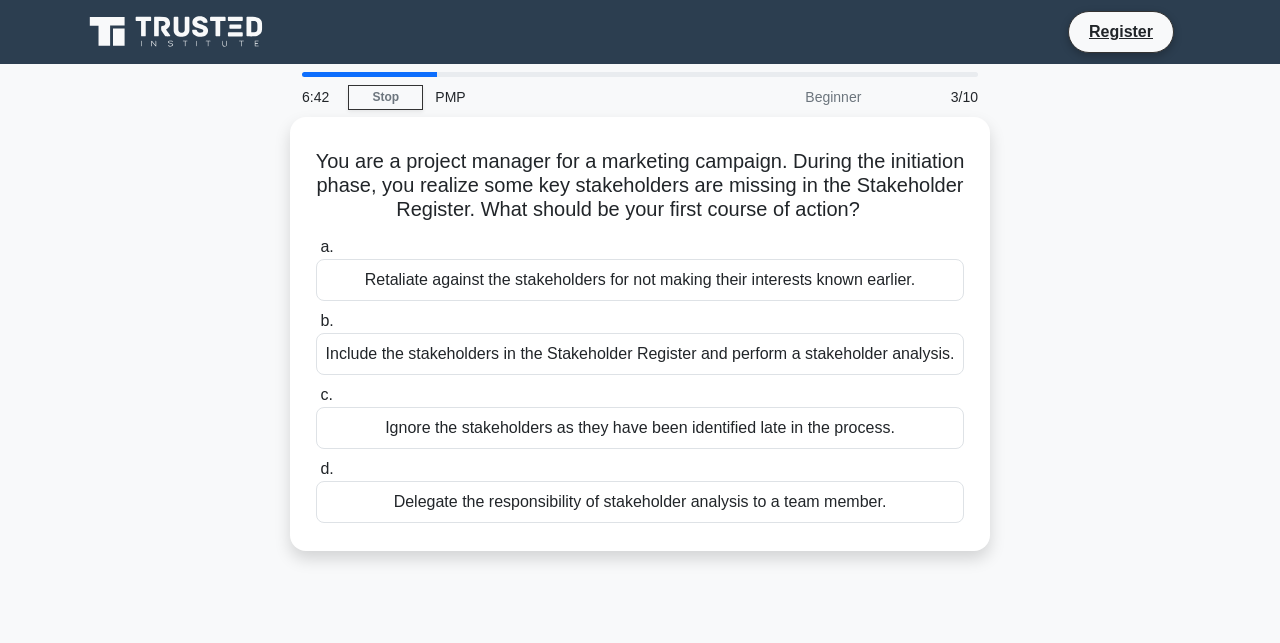 click on "Retaliate against the stakeholders for not making their interests known earlier." at bounding box center (640, 280) 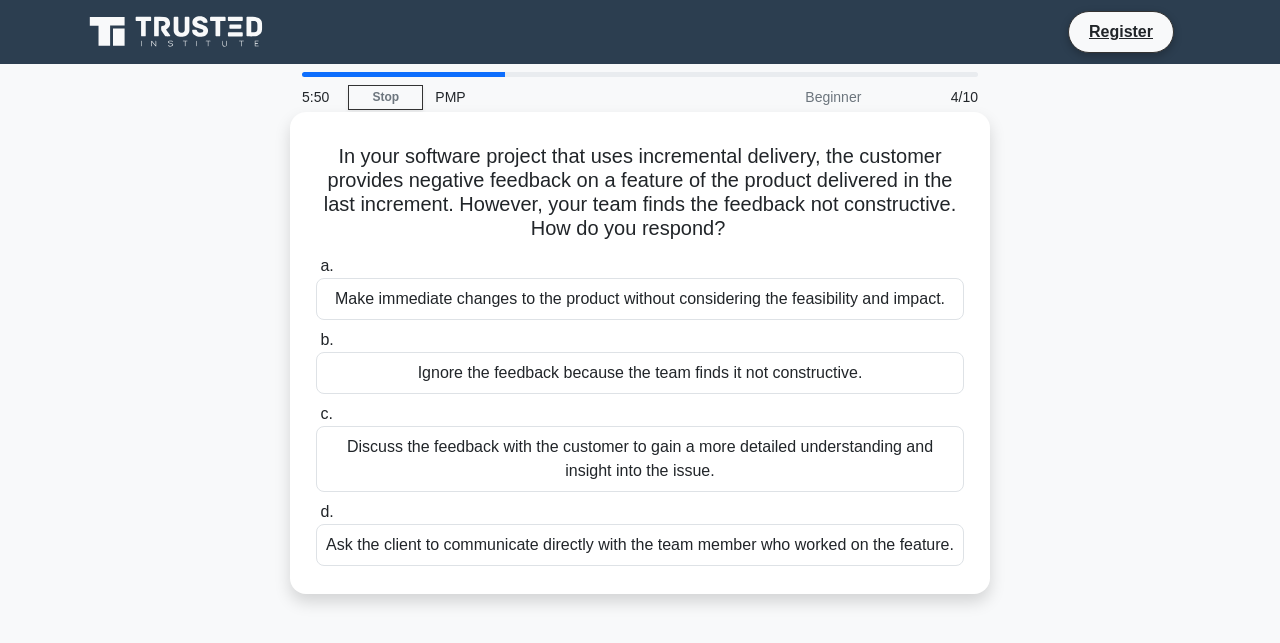 click on "Discuss the feedback with the customer to gain a more detailed understanding and insight into the issue." at bounding box center [640, 459] 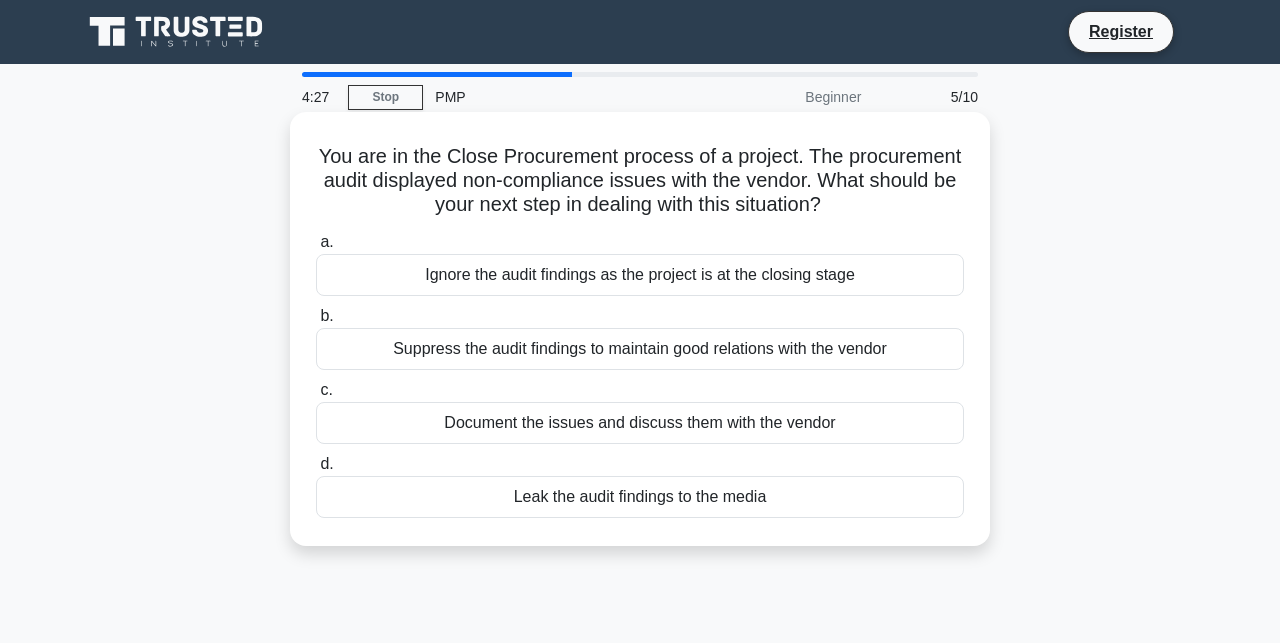 click on "Document the issues and discuss them with the vendor" at bounding box center (640, 423) 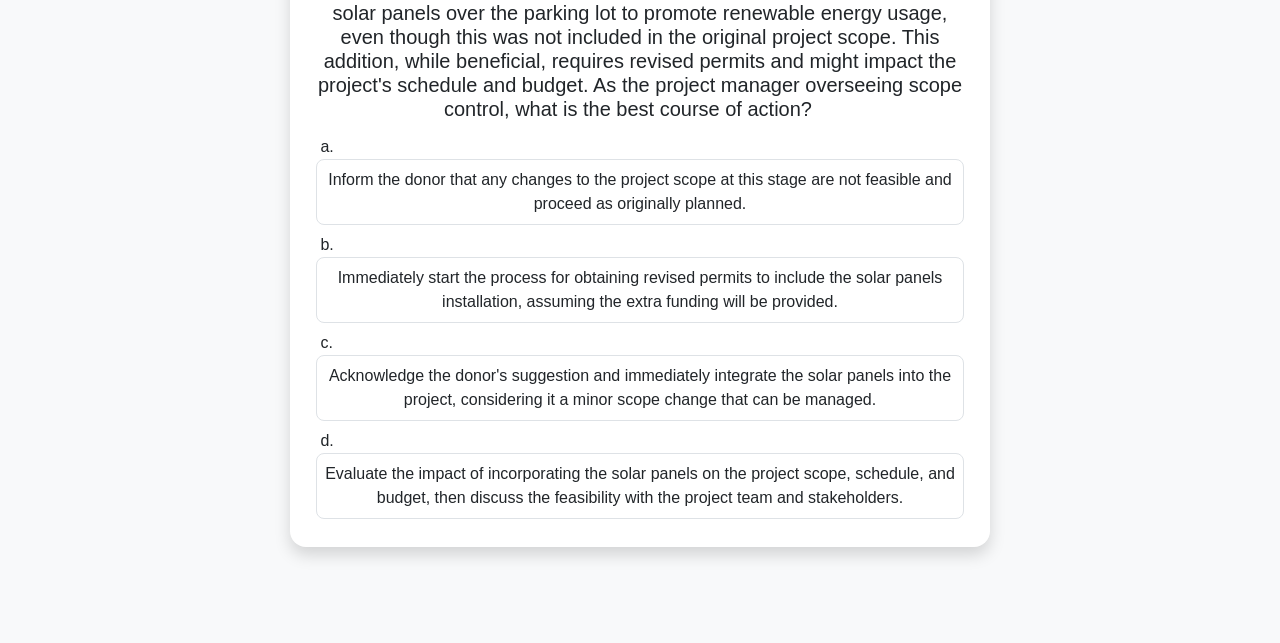 scroll, scrollTop: 207, scrollLeft: 0, axis: vertical 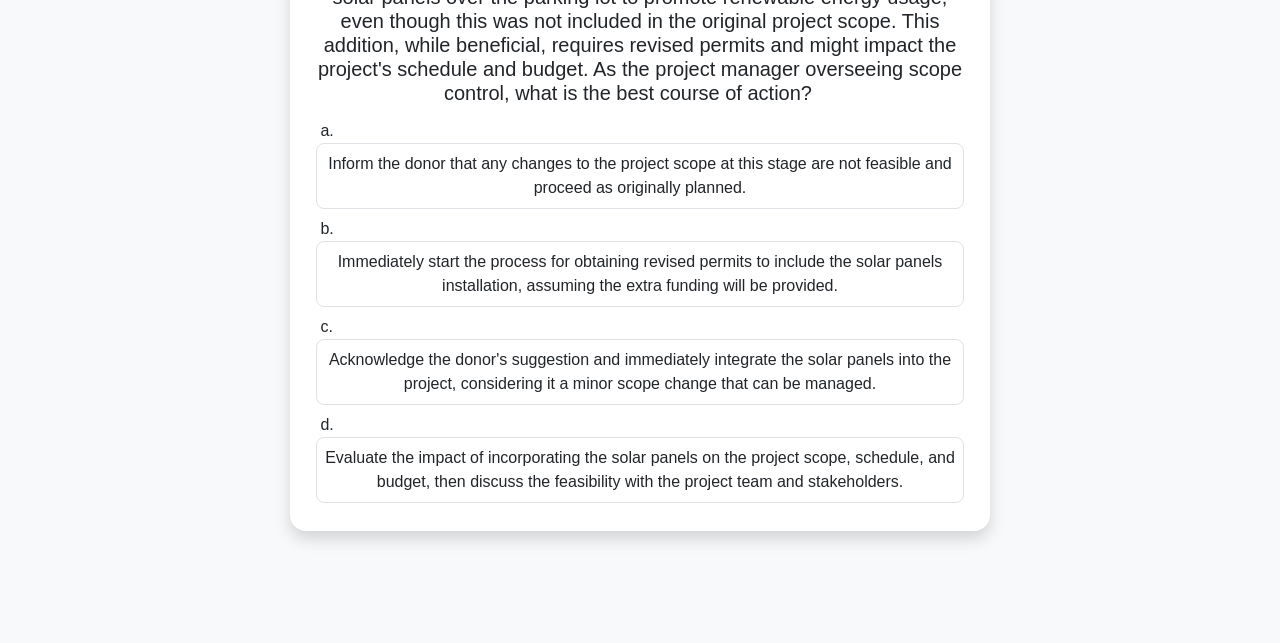 click on "Evaluate the impact of incorporating the solar panels on the project scope, schedule, and budget, then discuss the feasibility with the project team and stakeholders." at bounding box center [640, 470] 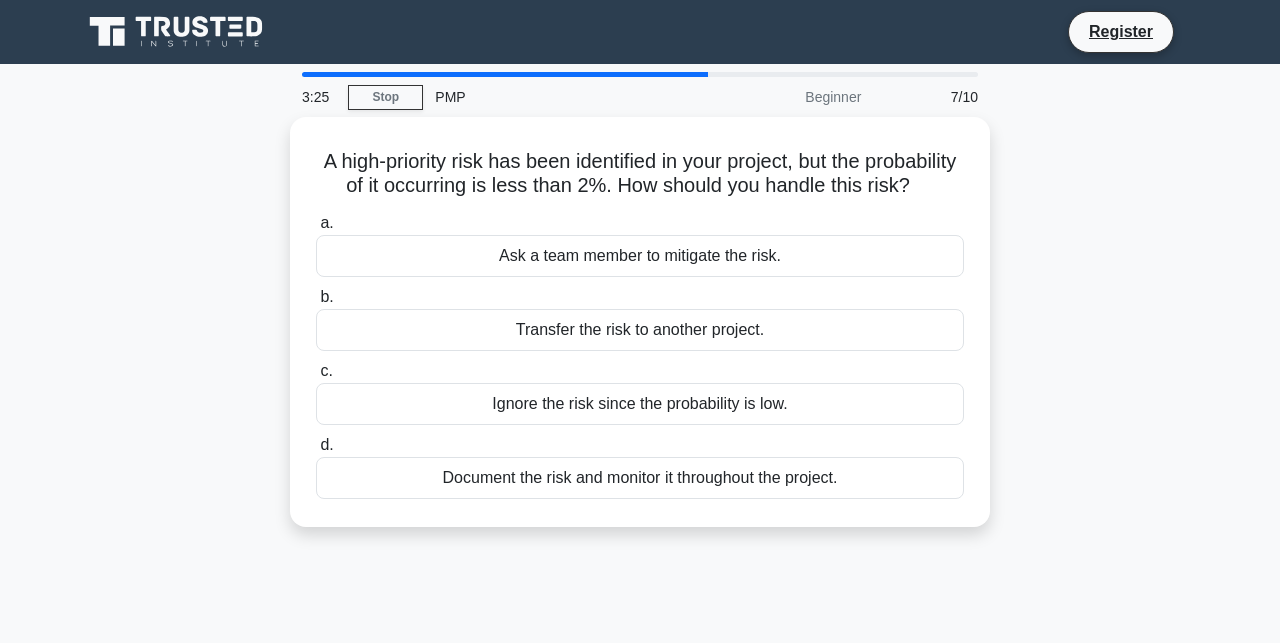 scroll, scrollTop: 0, scrollLeft: 0, axis: both 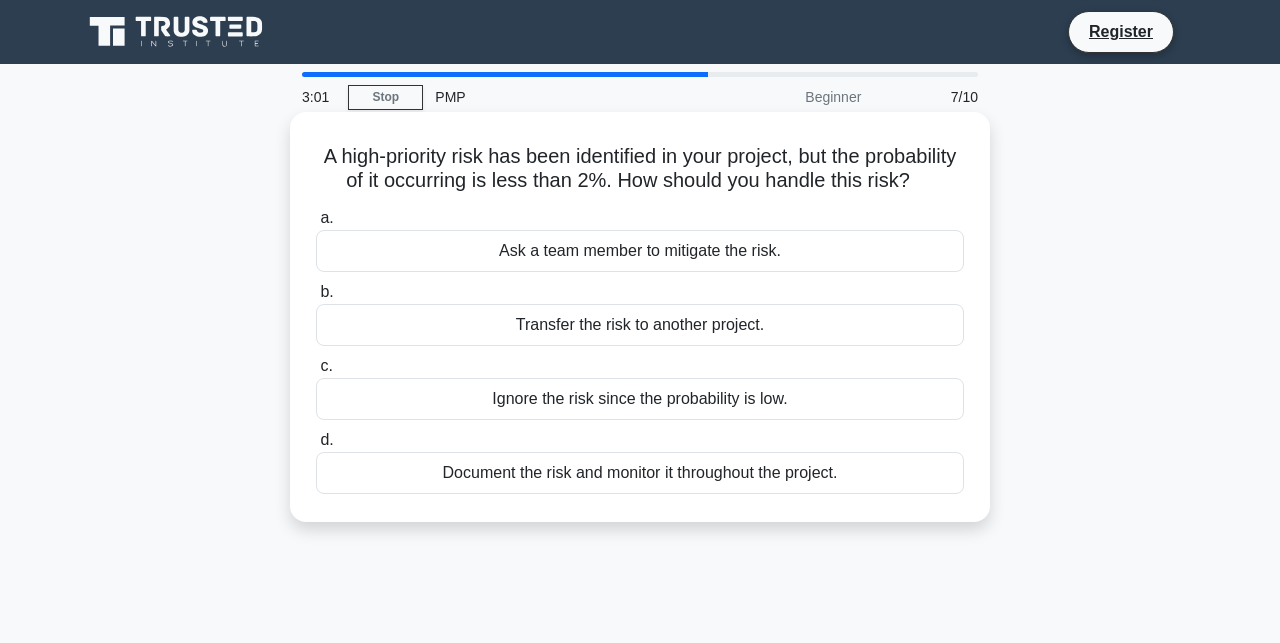 click on "Document the risk and monitor it throughout the project." at bounding box center (640, 473) 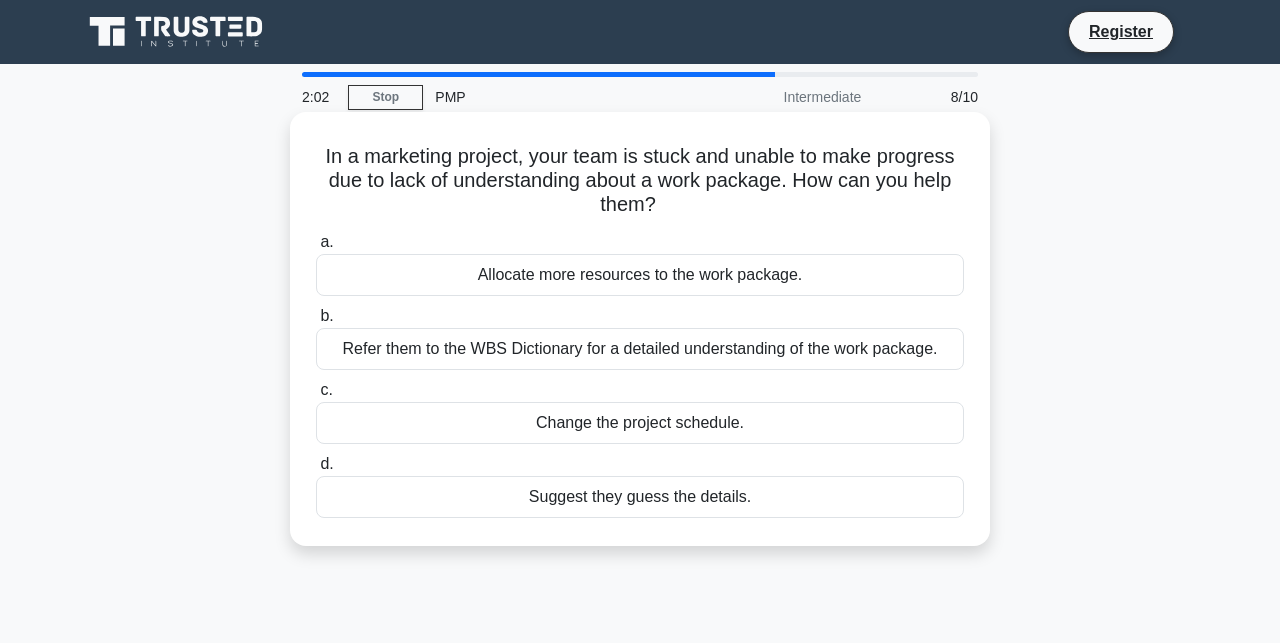 click on "Refer them to the WBS Dictionary for a detailed understanding of the work package." at bounding box center [640, 349] 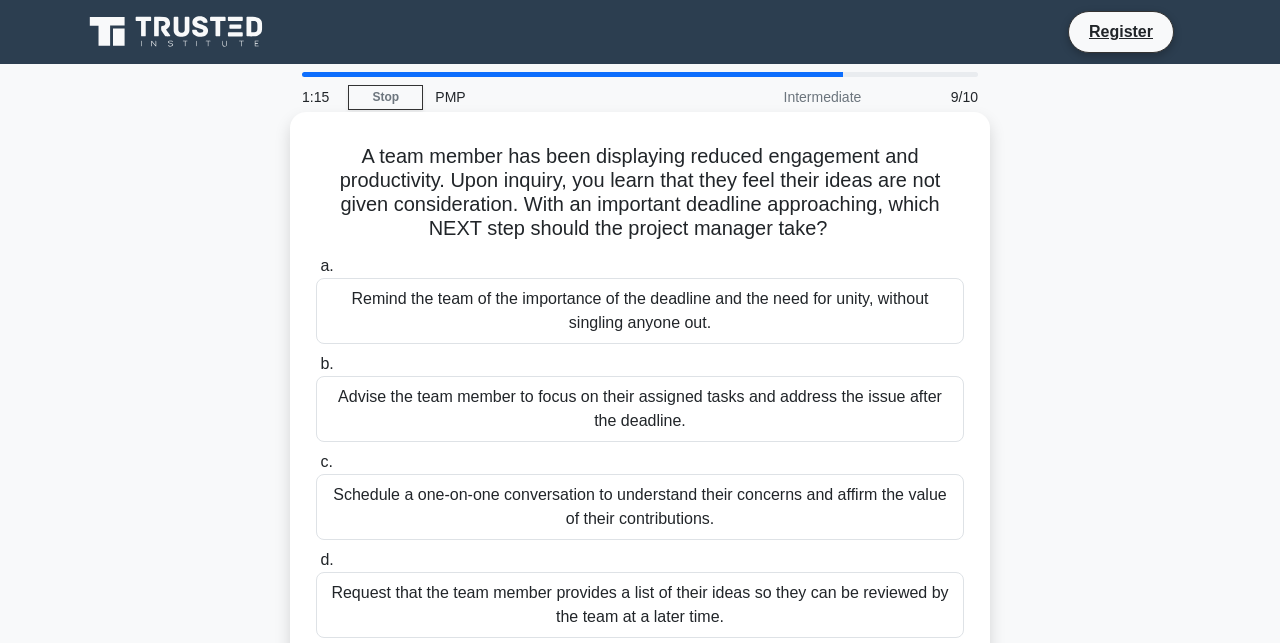 click on "Schedule a one-on-one conversation to understand their concerns and affirm the value of their contributions." at bounding box center (640, 507) 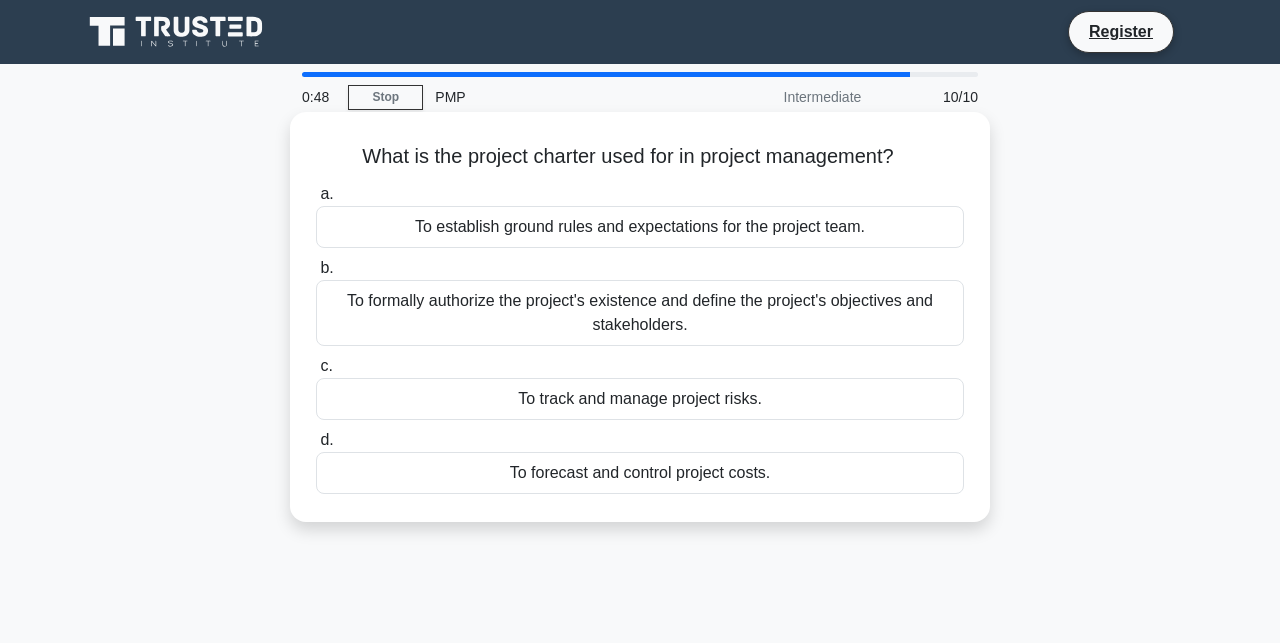click on "To formally authorize the project's existence and define the project's objectives and stakeholders." at bounding box center [640, 313] 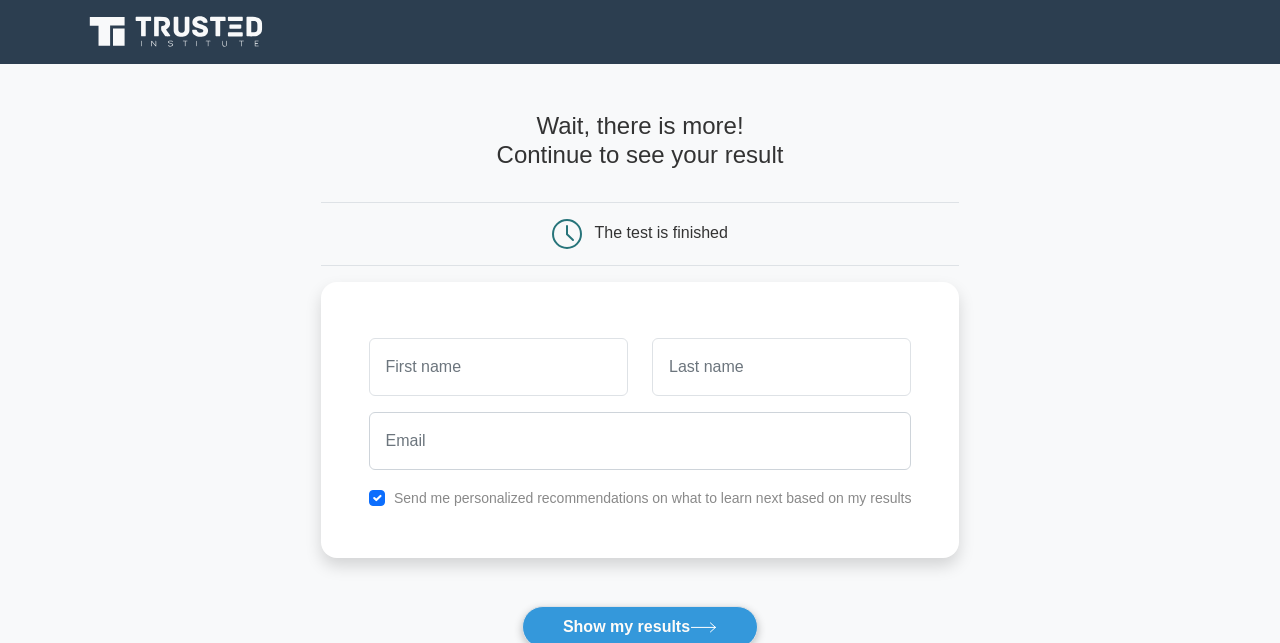 scroll, scrollTop: 0, scrollLeft: 0, axis: both 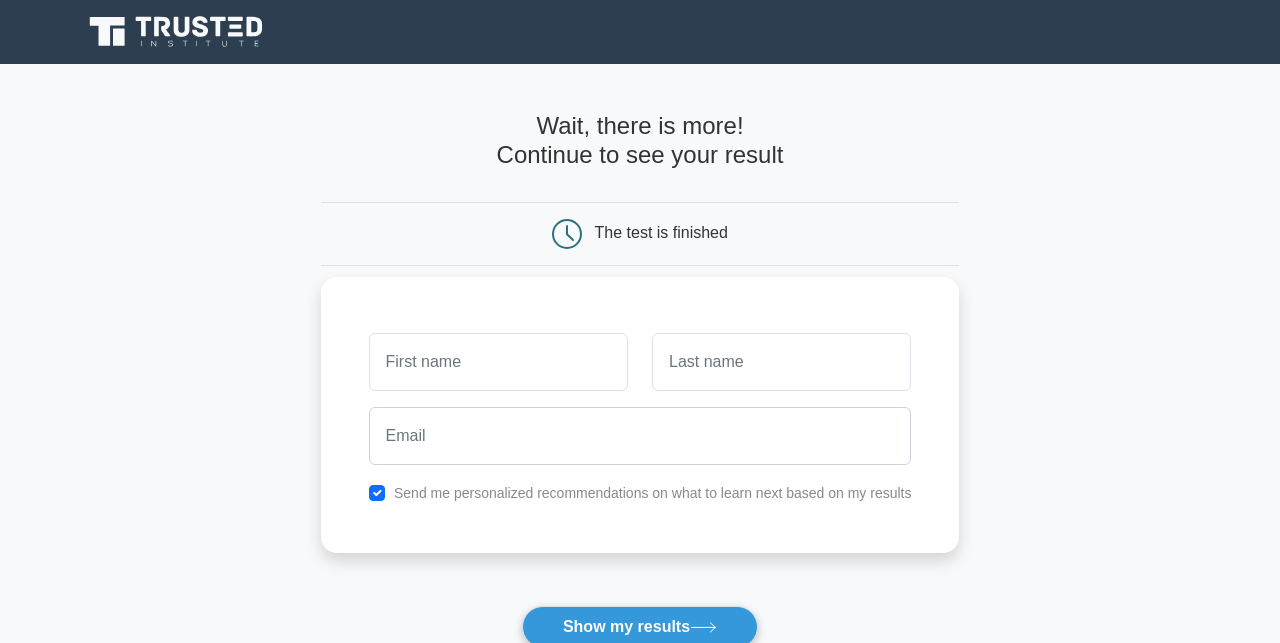 click at bounding box center [498, 362] 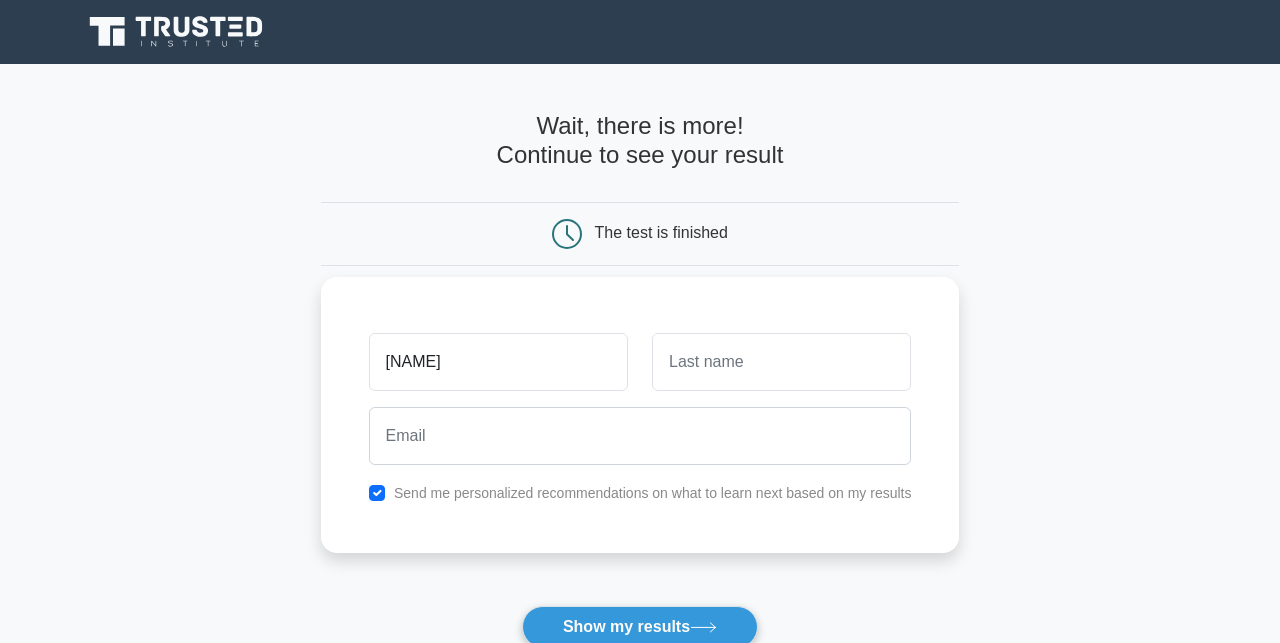 type on "Francis" 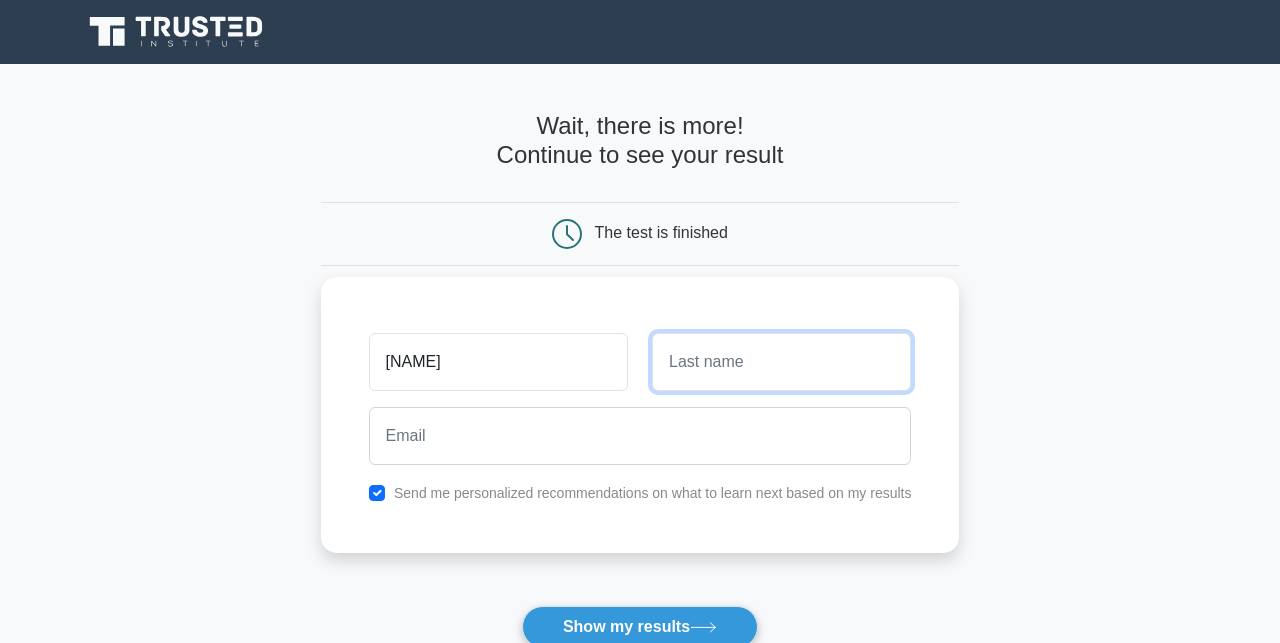 click at bounding box center [781, 362] 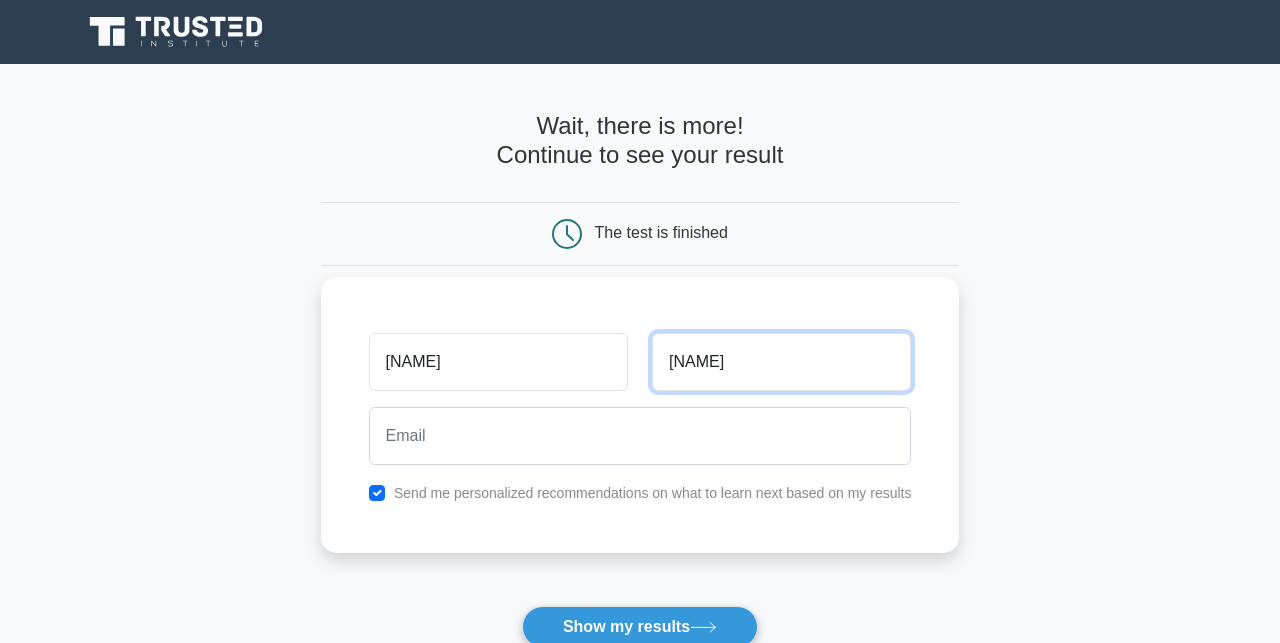 type on "Kyalo" 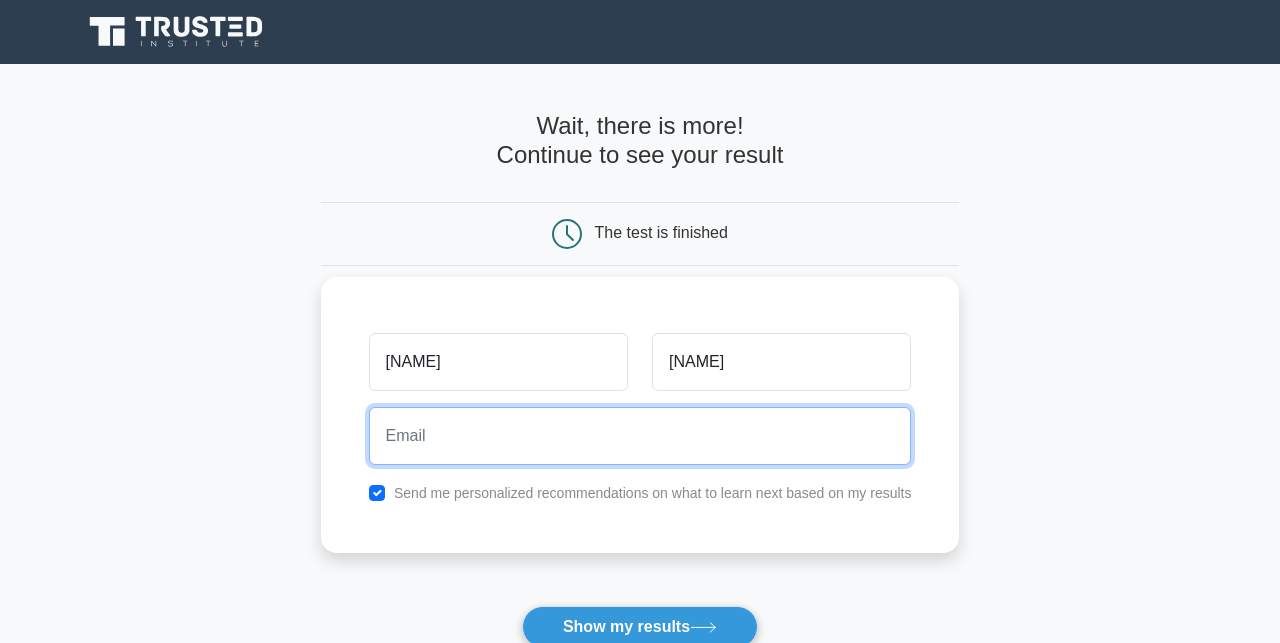 click at bounding box center [640, 436] 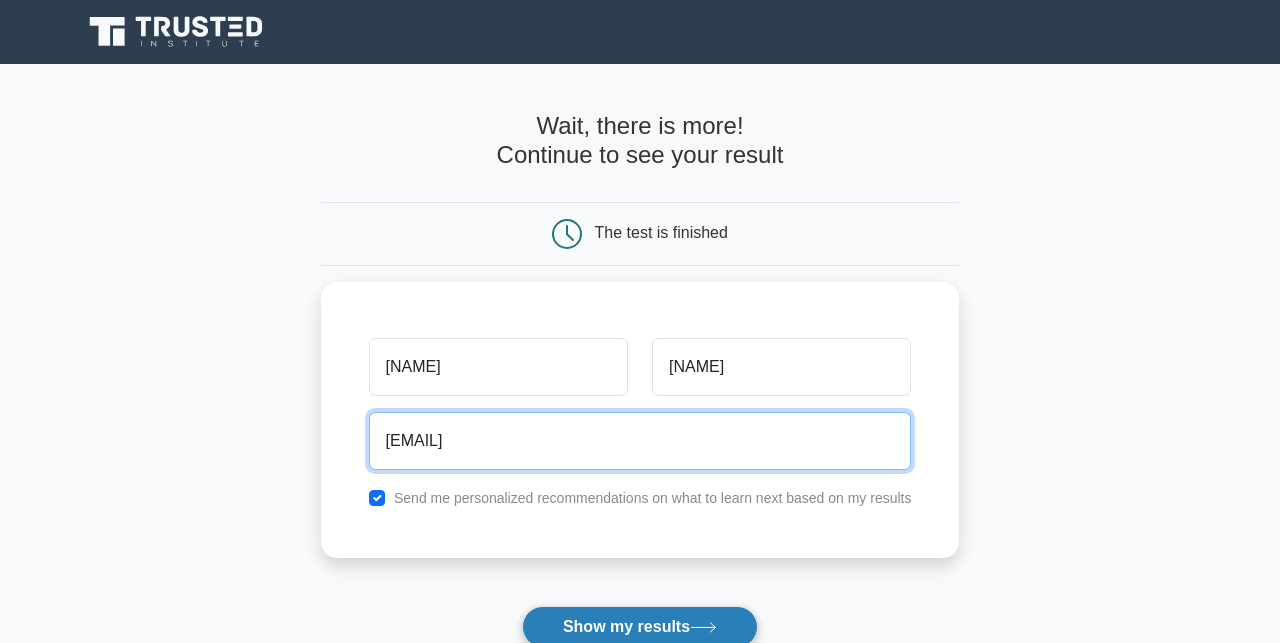 type on "fkyalo59@gmail.com" 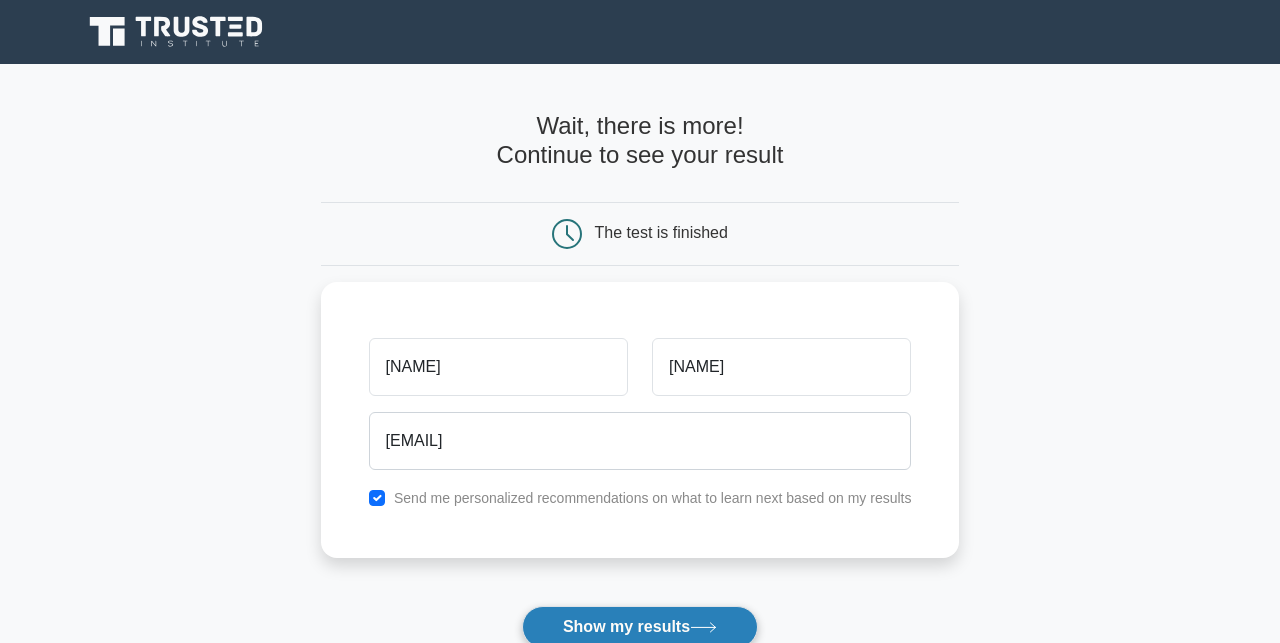 click on "Show my results" at bounding box center [640, 627] 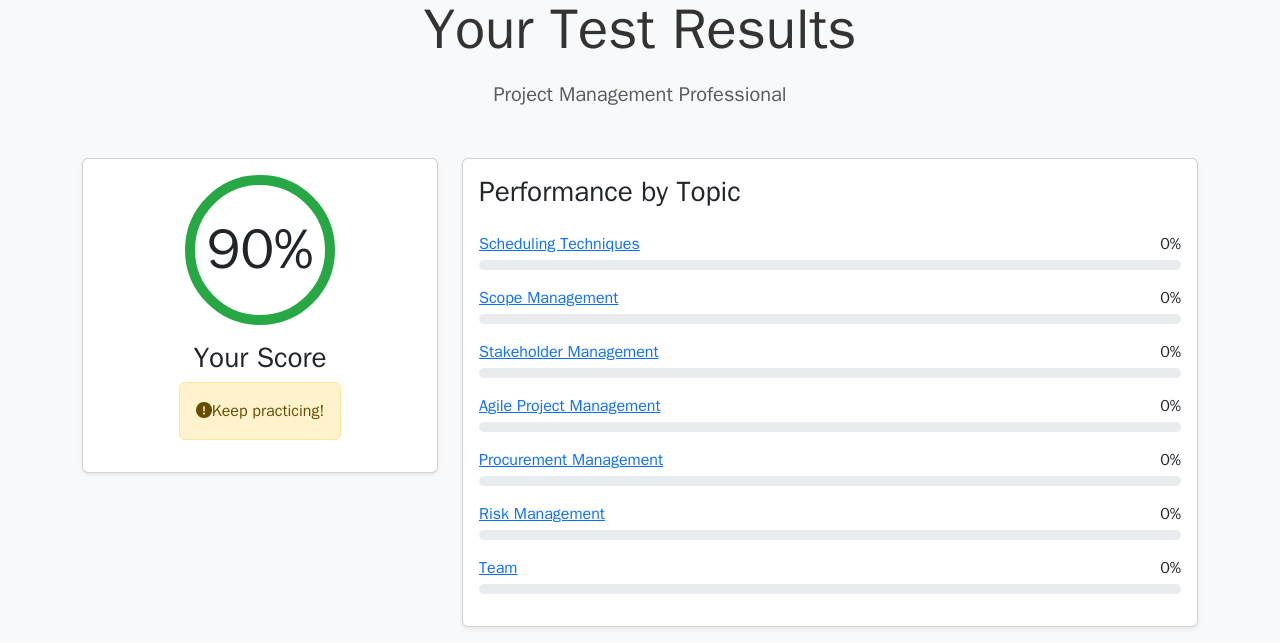 scroll, scrollTop: 611, scrollLeft: 0, axis: vertical 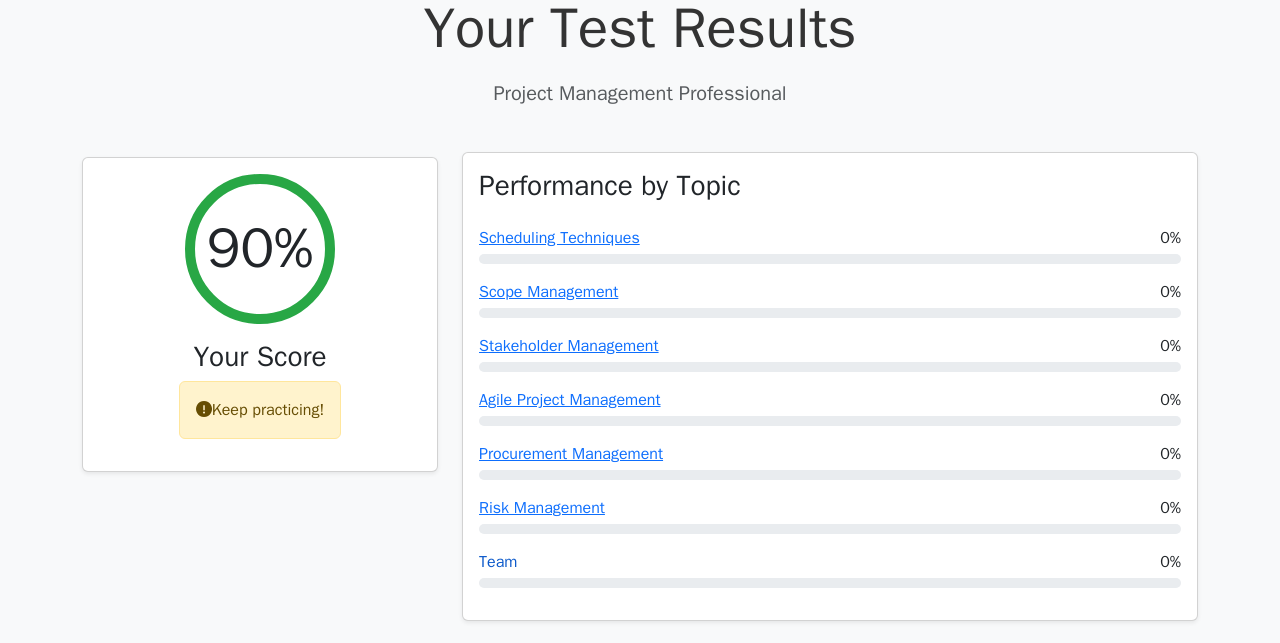 click on "Team" at bounding box center [498, 562] 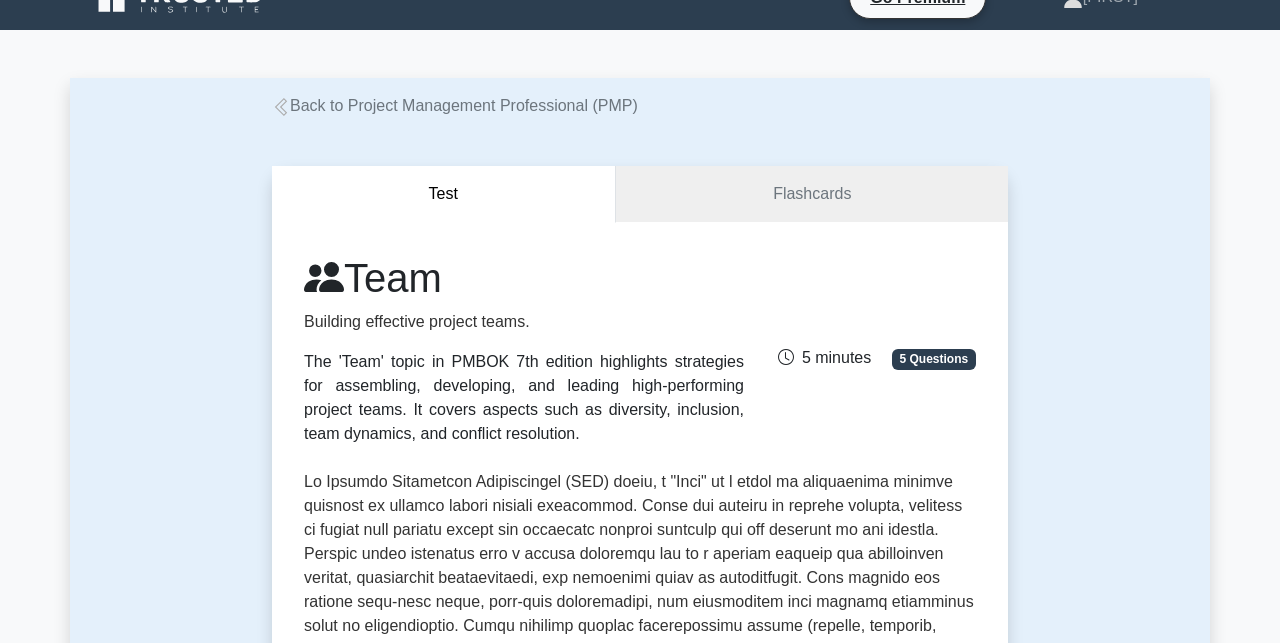 scroll, scrollTop: 0, scrollLeft: 0, axis: both 